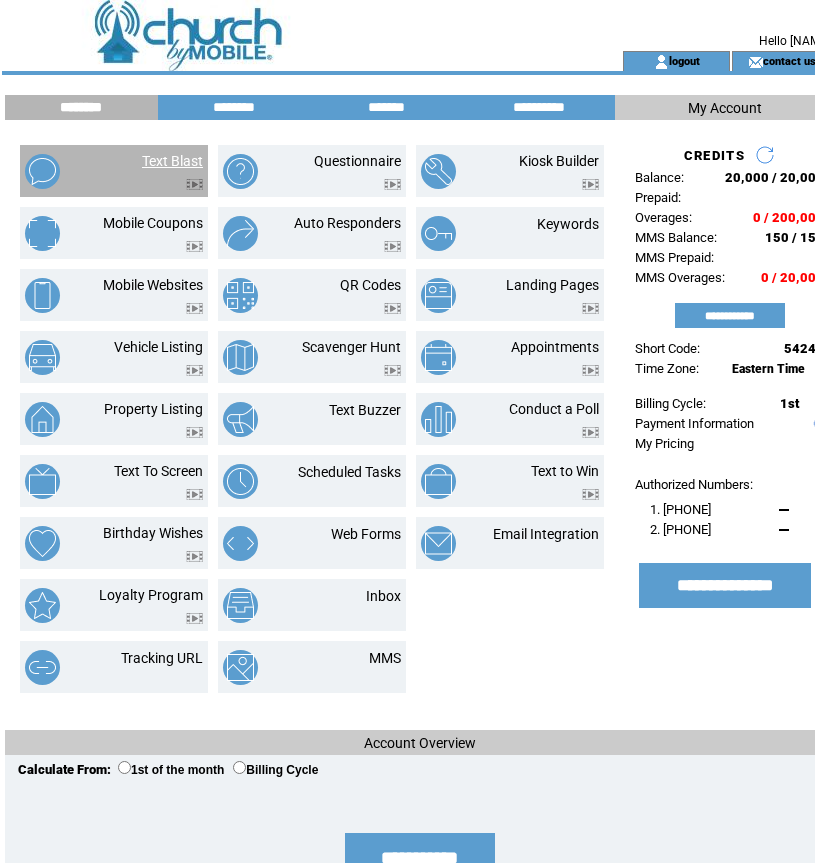 scroll, scrollTop: 0, scrollLeft: 0, axis: both 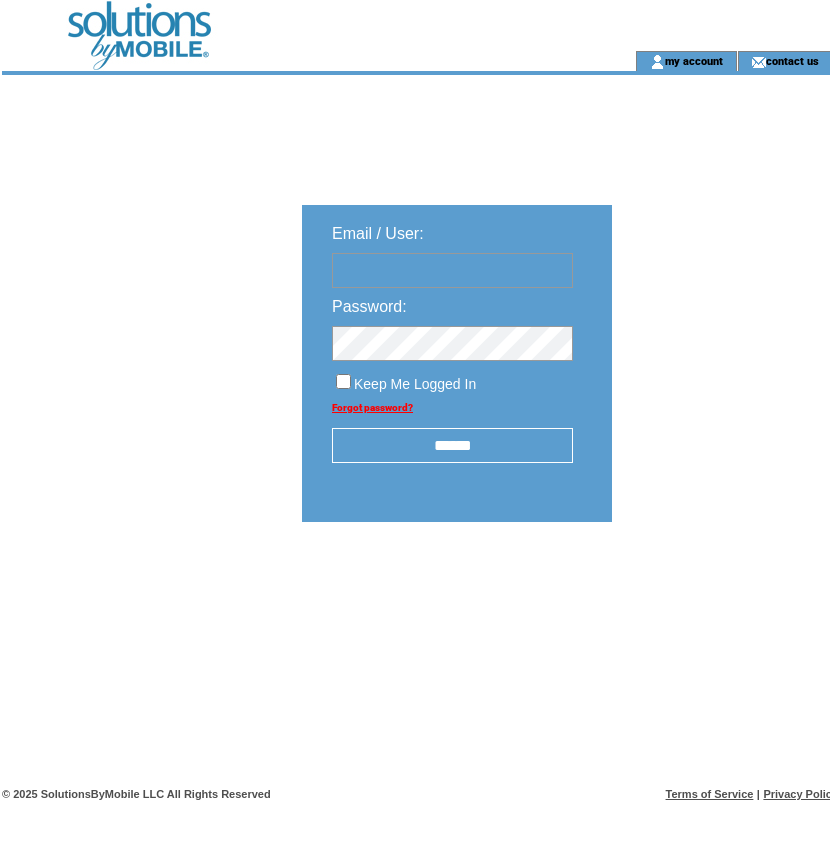 type on "**********" 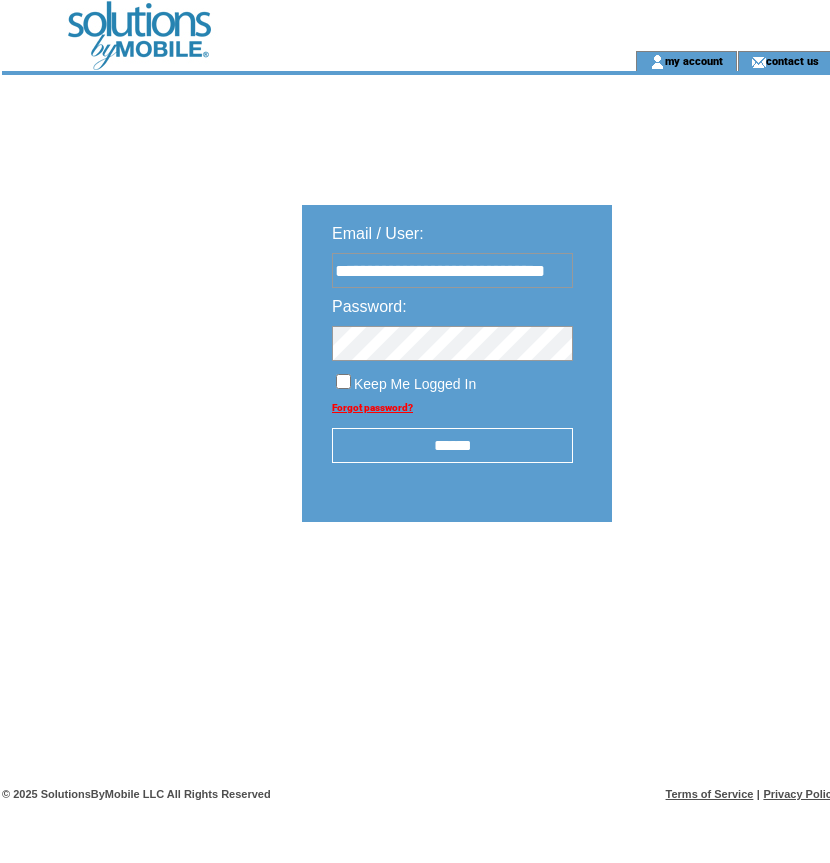 click on "******" at bounding box center (452, 445) 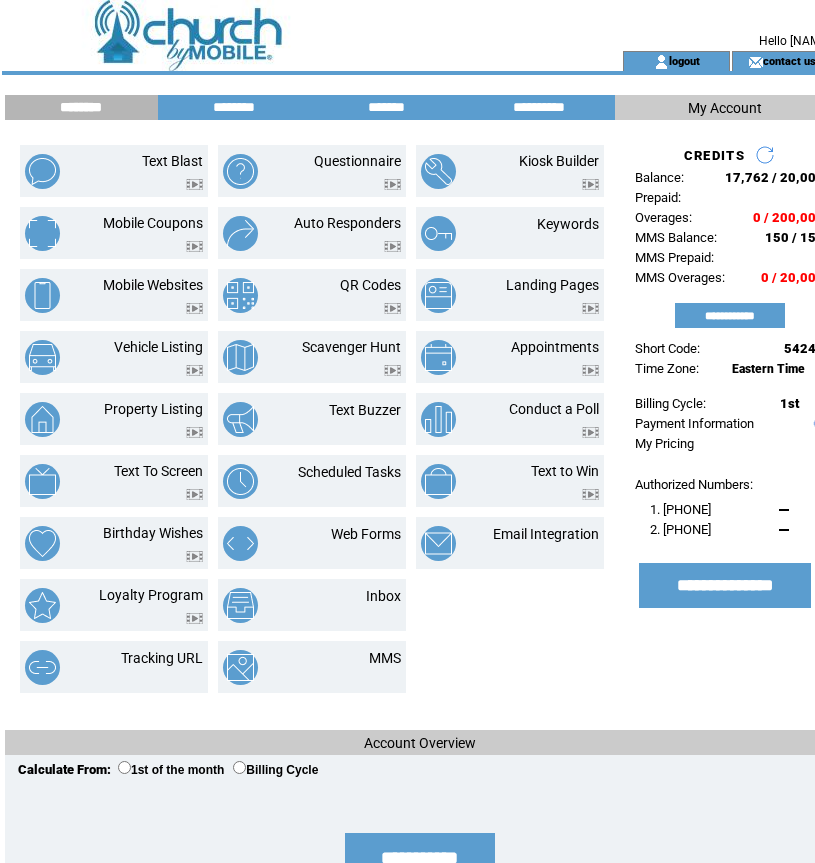 scroll, scrollTop: 0, scrollLeft: 0, axis: both 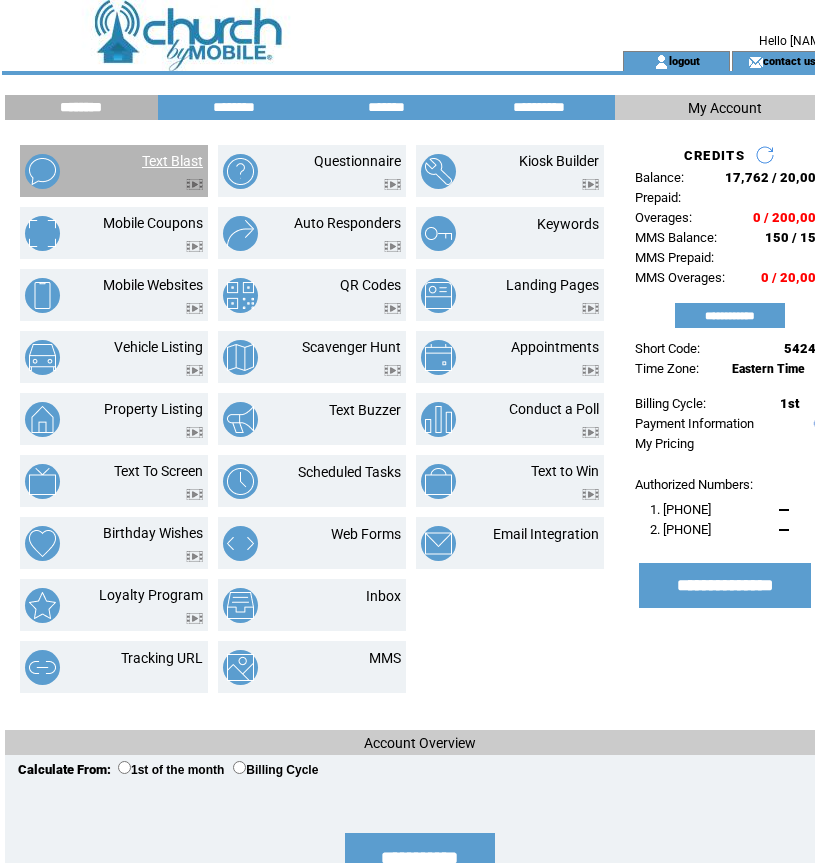 click on "Text Blast" at bounding box center [172, 161] 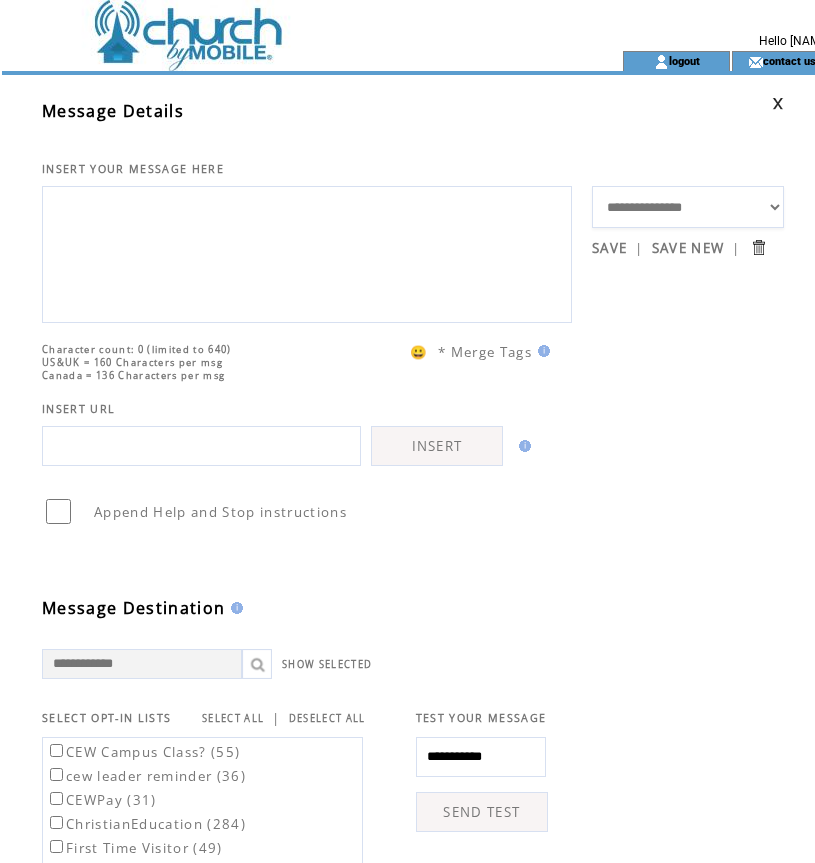 scroll, scrollTop: 0, scrollLeft: 0, axis: both 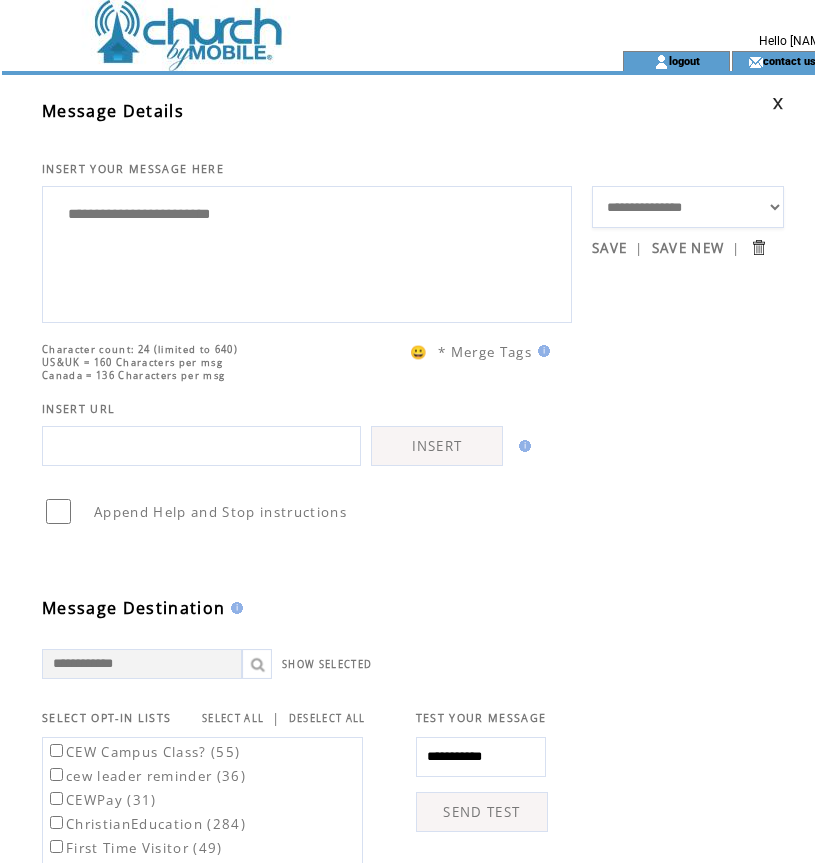 paste on "**********" 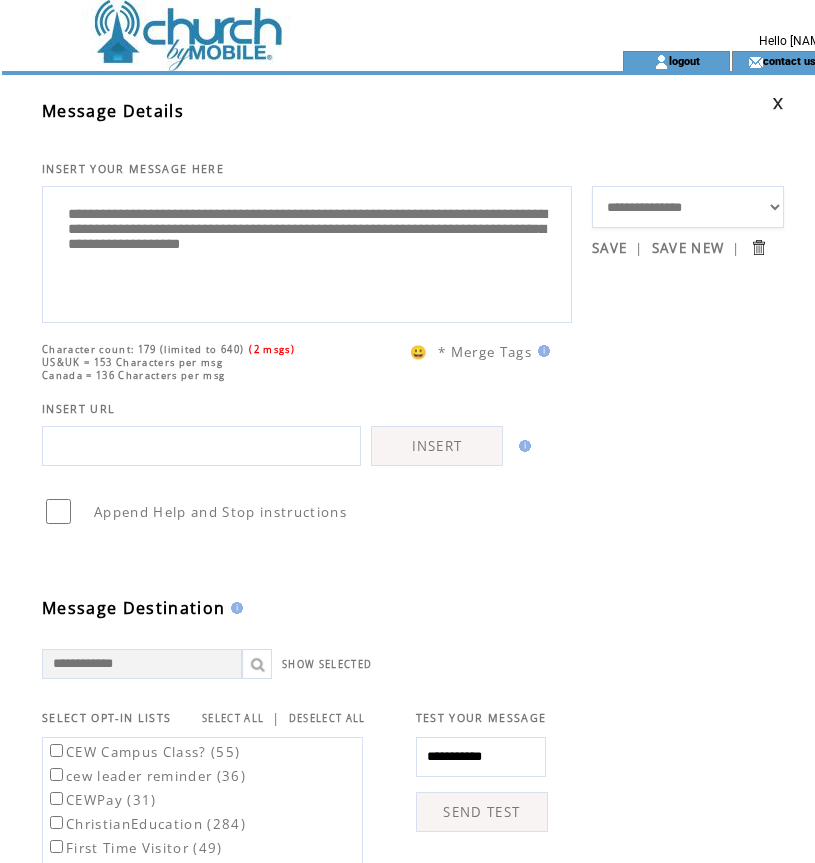 click on "**********" at bounding box center [307, 252] 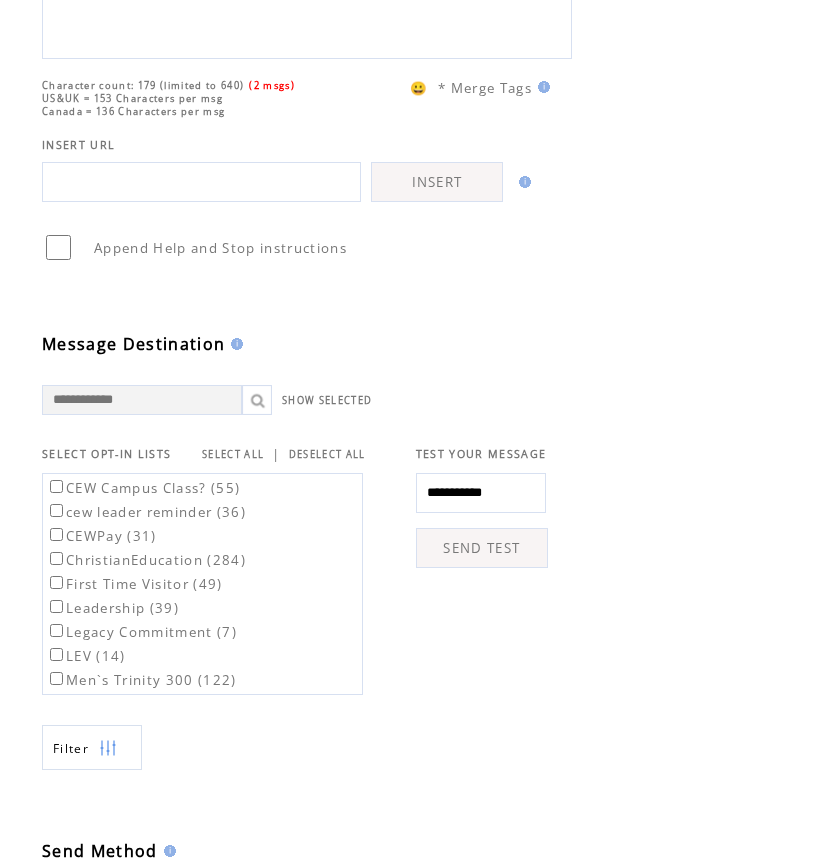 scroll, scrollTop: 300, scrollLeft: 0, axis: vertical 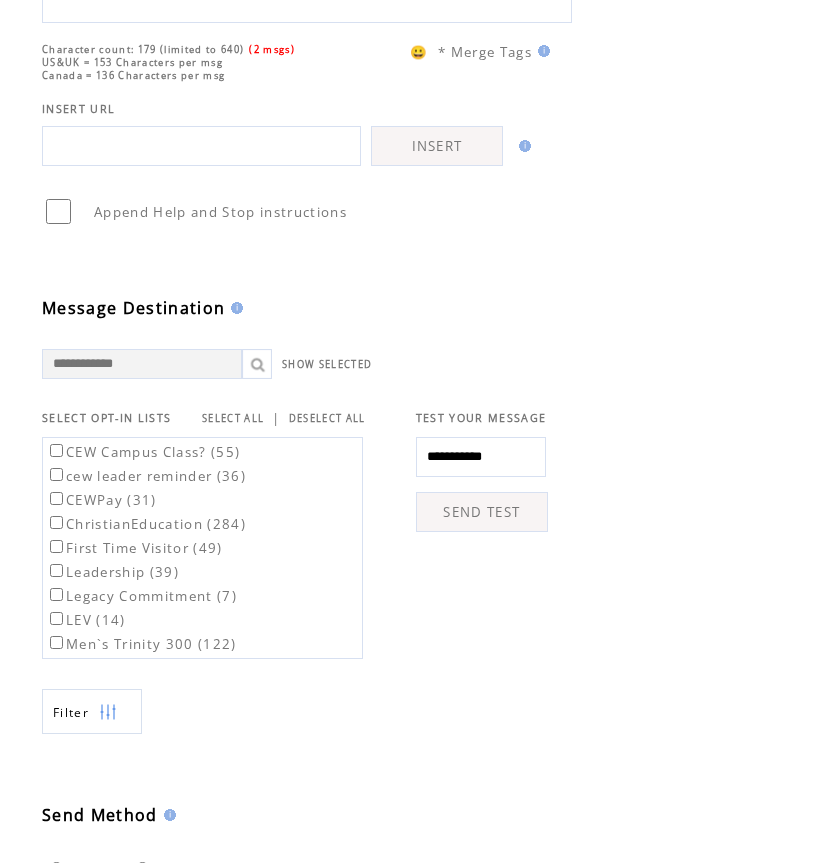 type on "**********" 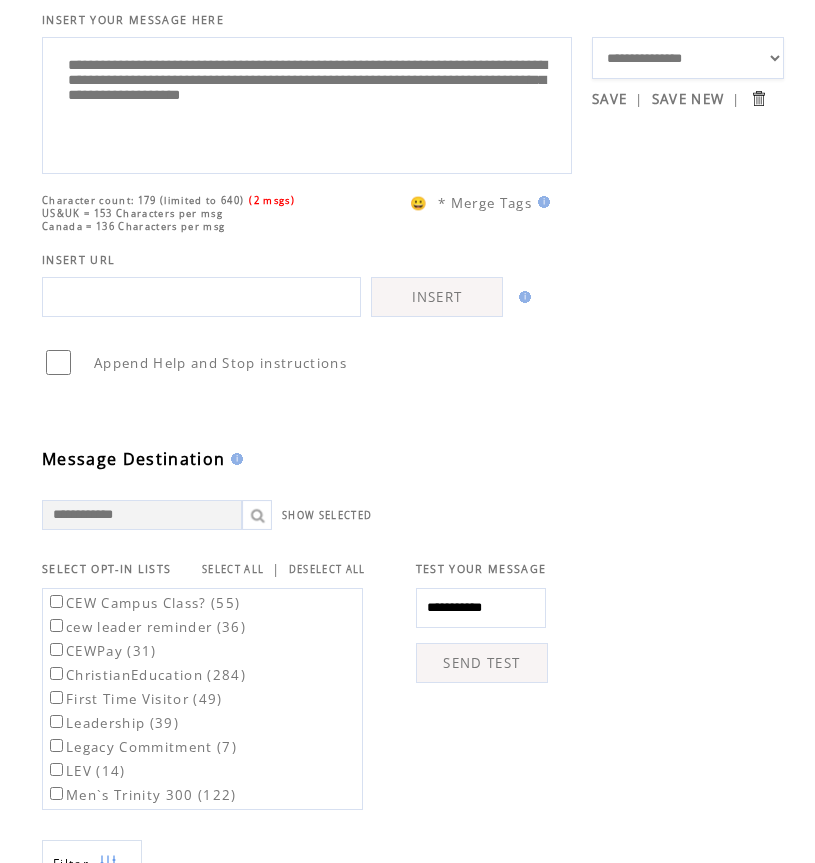 scroll, scrollTop: 0, scrollLeft: 0, axis: both 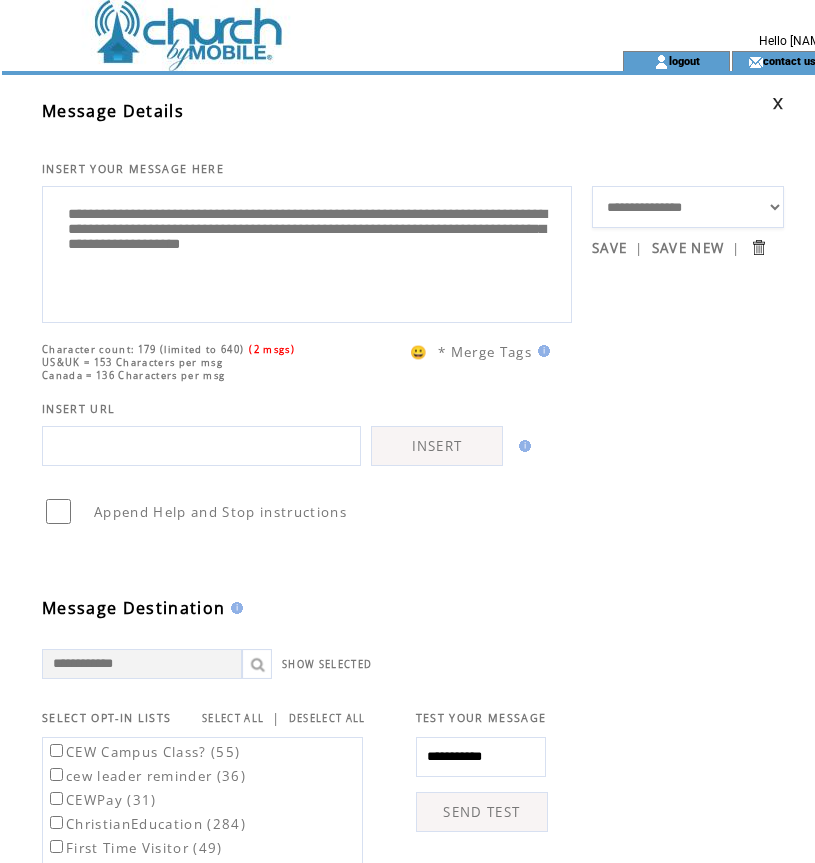 click on "SEND TEST" at bounding box center [482, 812] 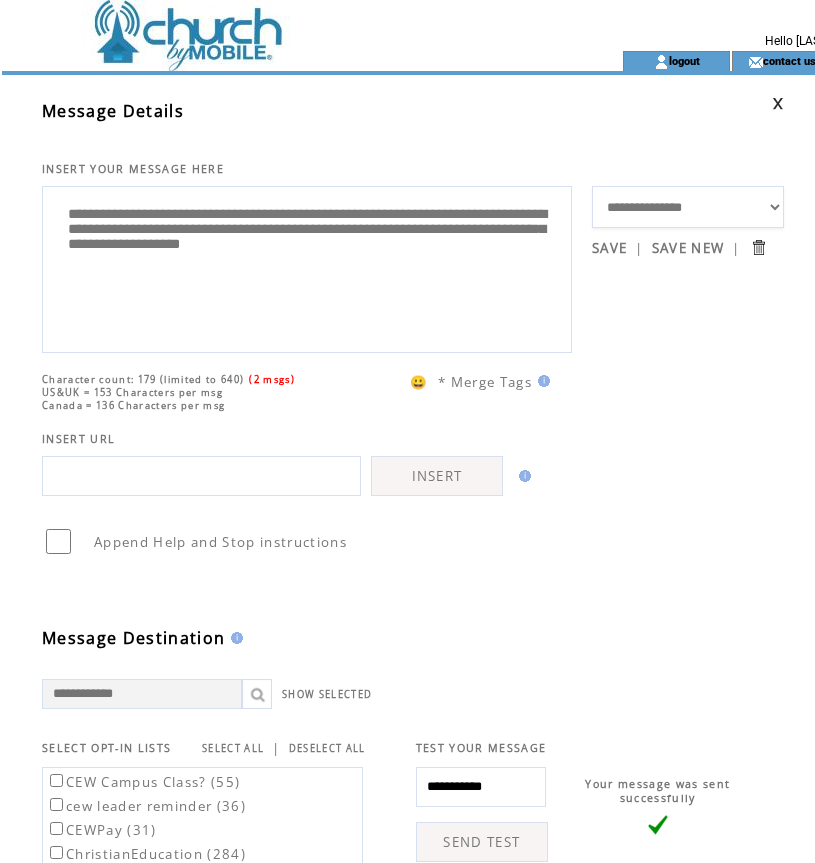 scroll, scrollTop: 0, scrollLeft: 0, axis: both 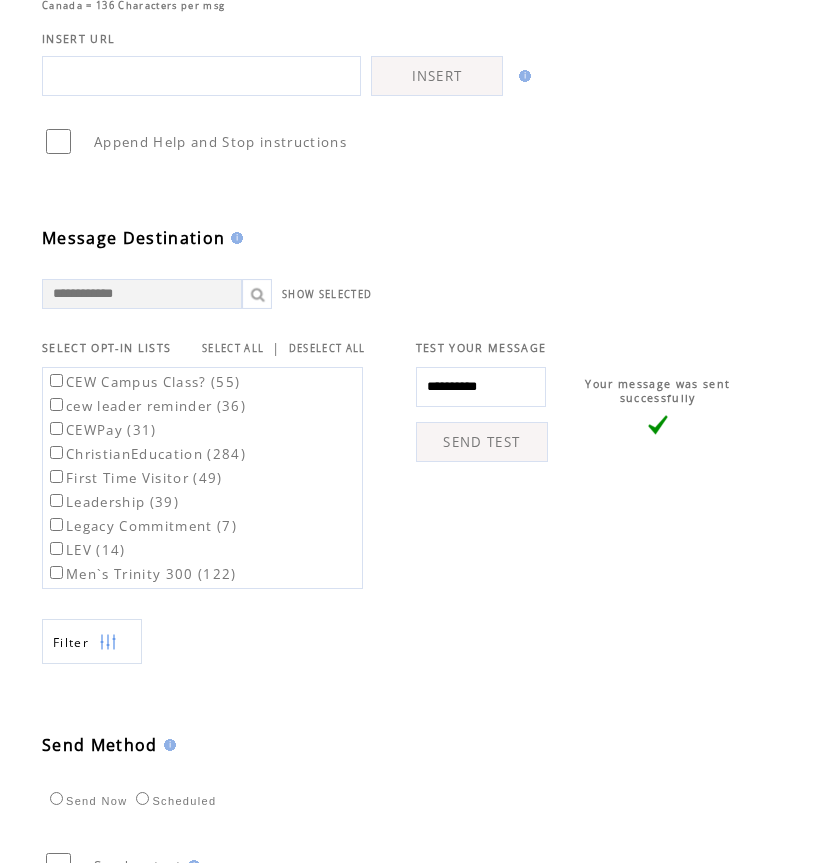 type on "**********" 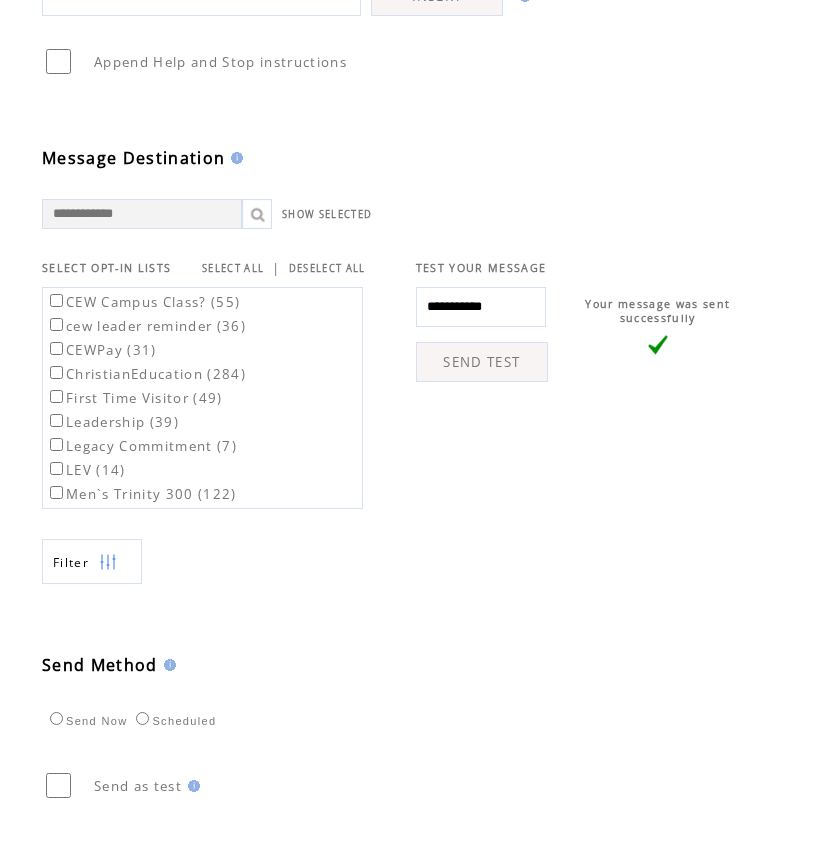 scroll, scrollTop: 578, scrollLeft: 0, axis: vertical 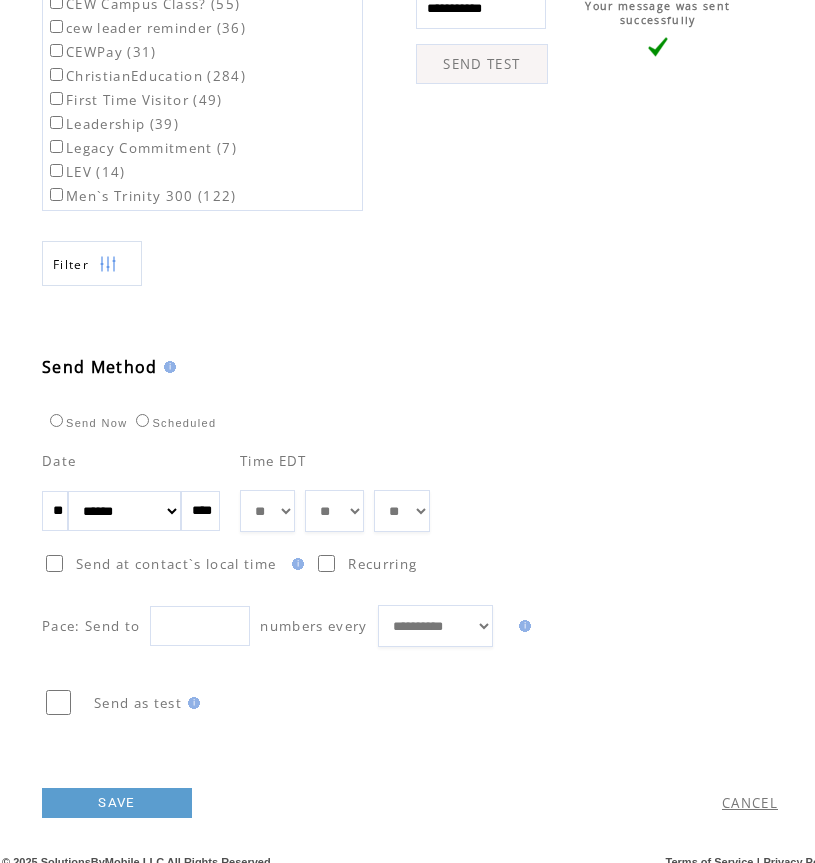 click on "** 	 ** 	 ** 	 ** 	 ** 	 ** 	 ** 	 ** 	 ** 	 ** 	 ** 	 ** 	 **" at bounding box center [267, 511] 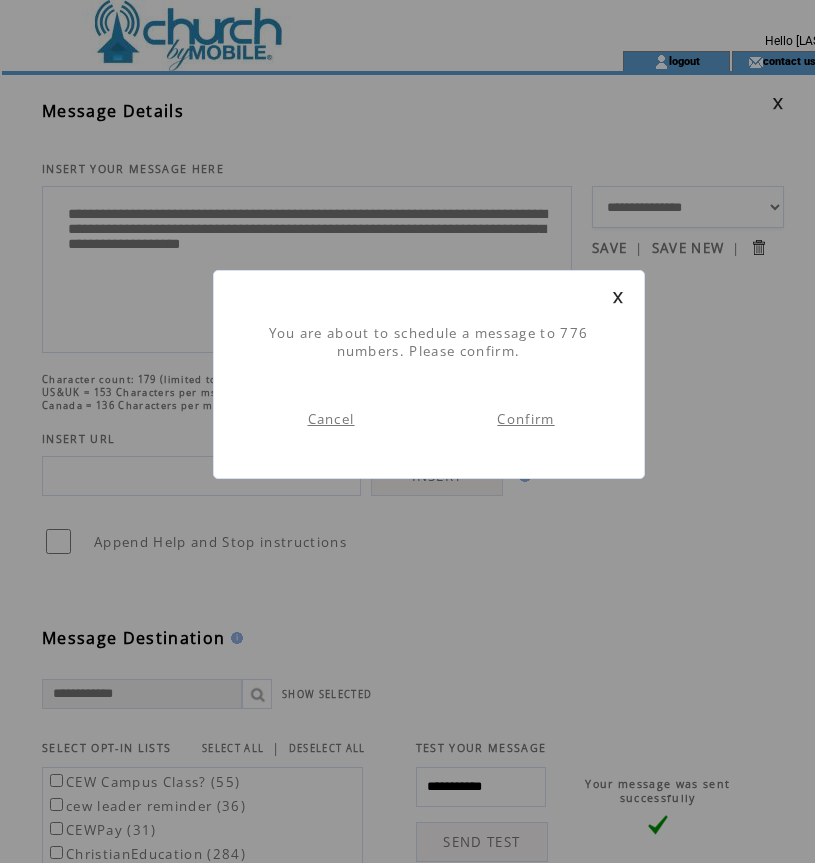 scroll, scrollTop: 1, scrollLeft: 0, axis: vertical 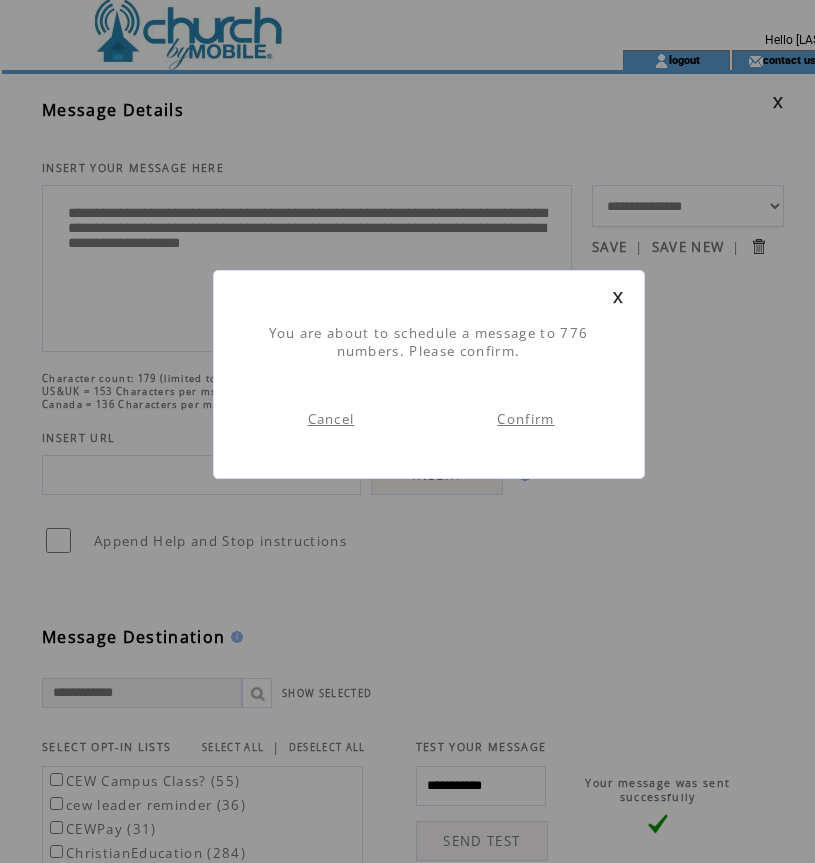 click on "Confirm" at bounding box center [525, 419] 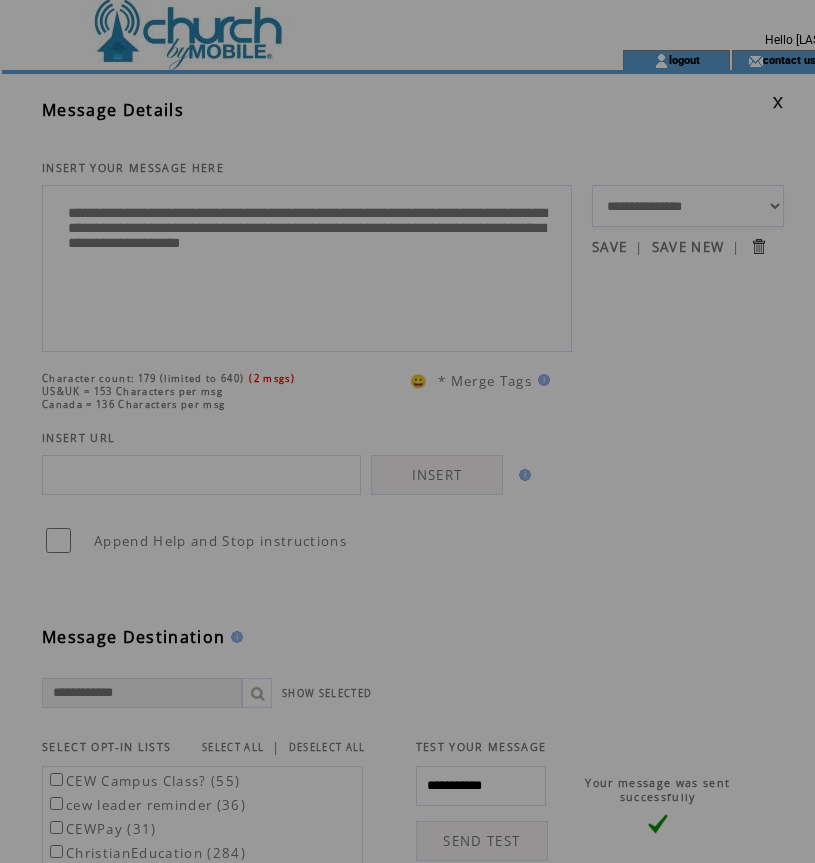 scroll, scrollTop: 0, scrollLeft: 0, axis: both 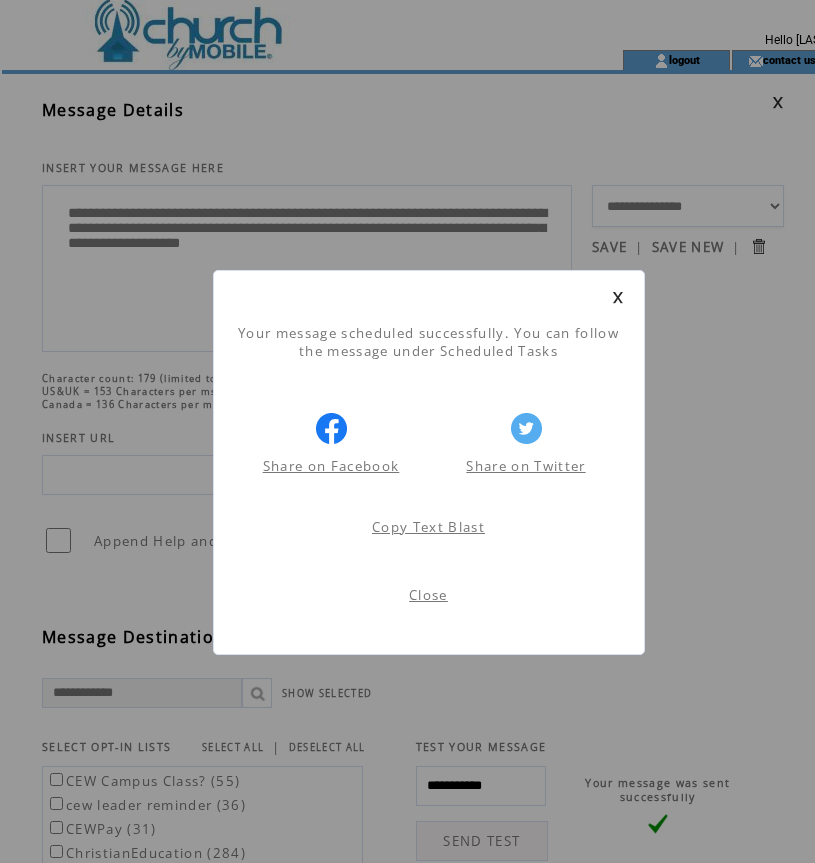 click on "Close" at bounding box center (428, 595) 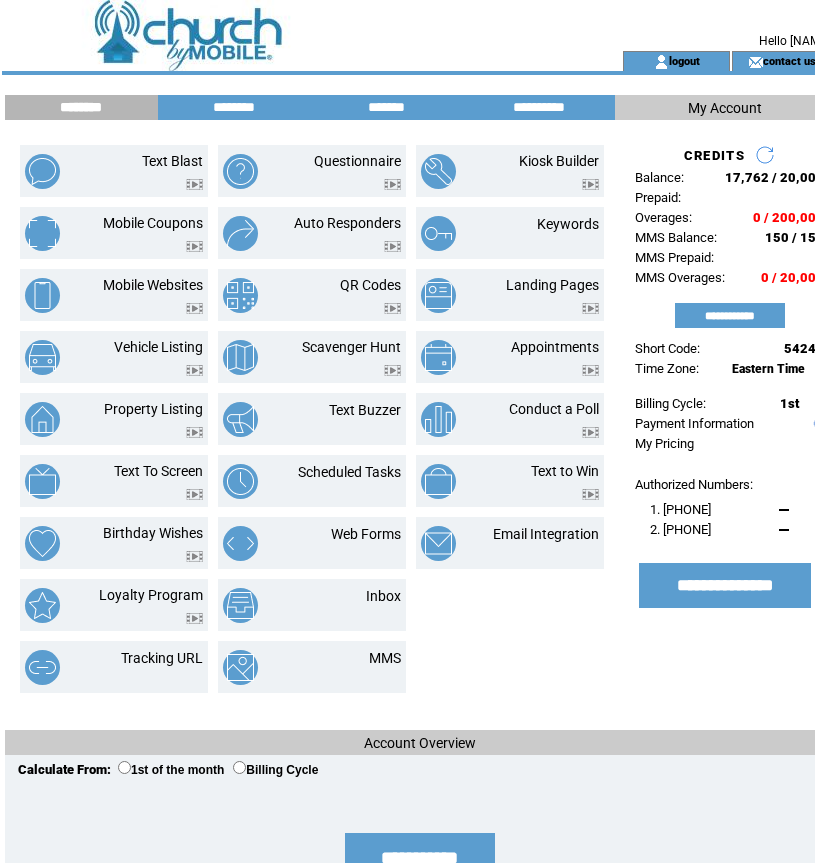 scroll, scrollTop: 0, scrollLeft: 0, axis: both 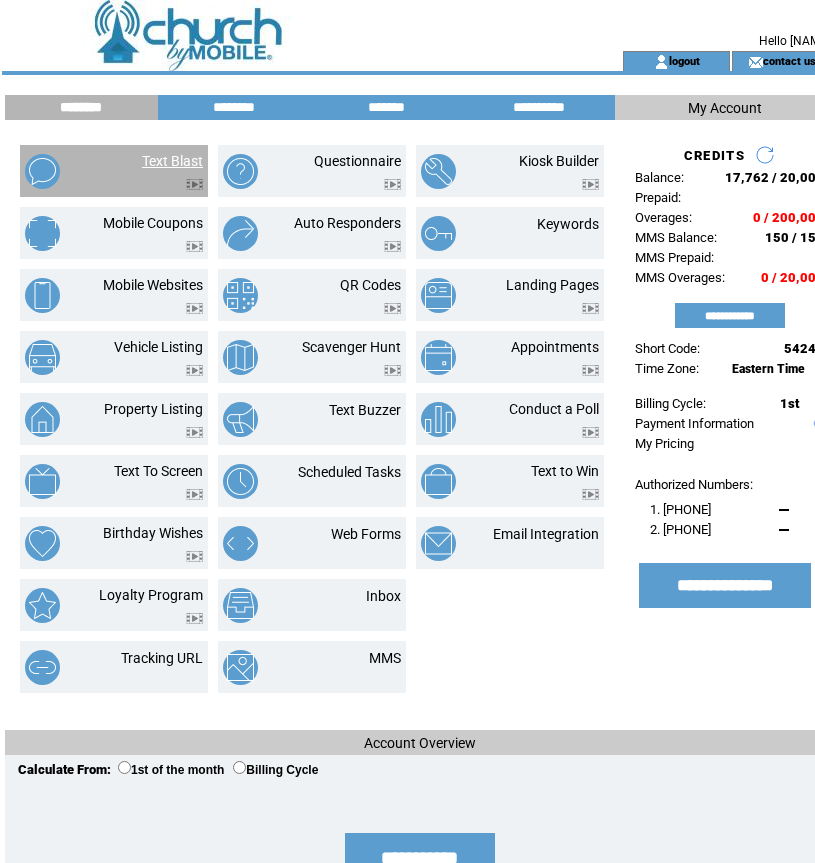 click on "Text Blast" at bounding box center (172, 161) 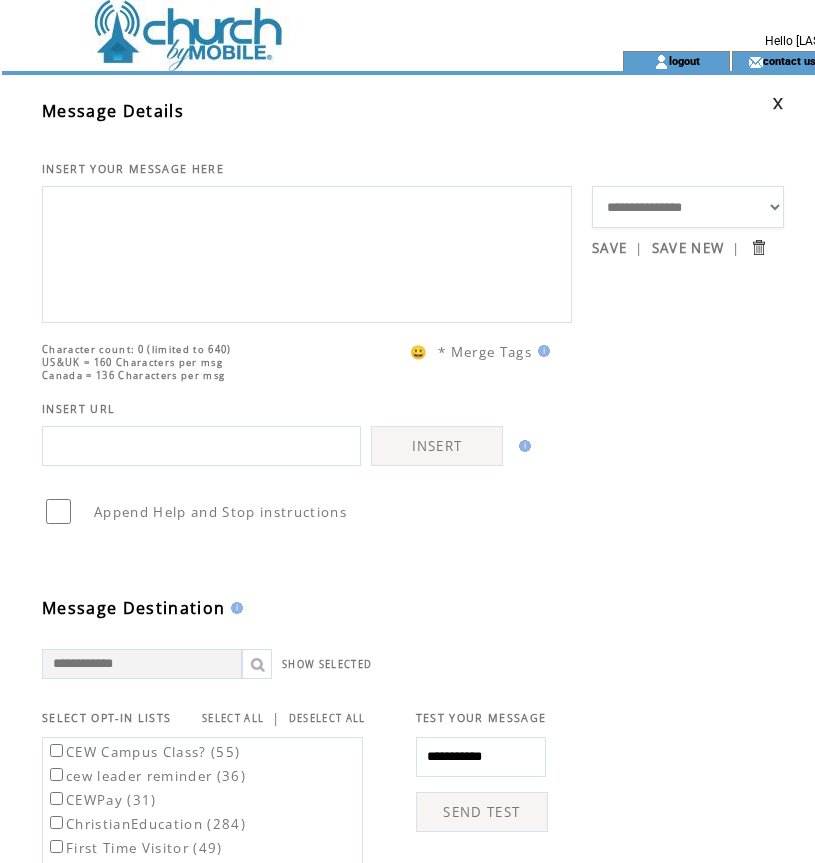 scroll, scrollTop: 0, scrollLeft: 0, axis: both 